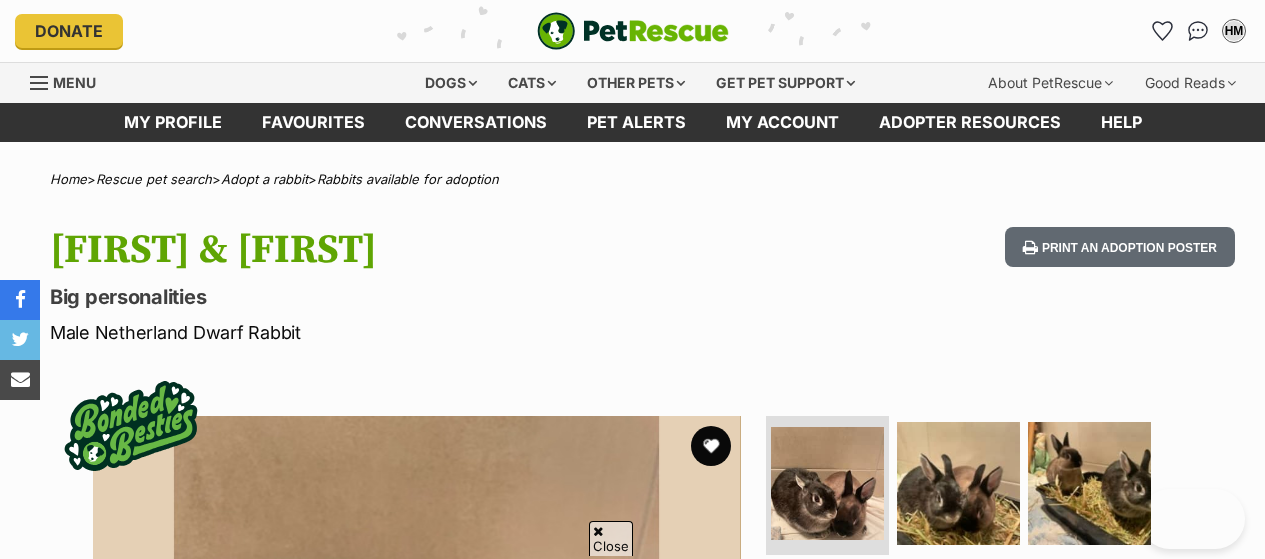 scroll, scrollTop: 0, scrollLeft: 0, axis: both 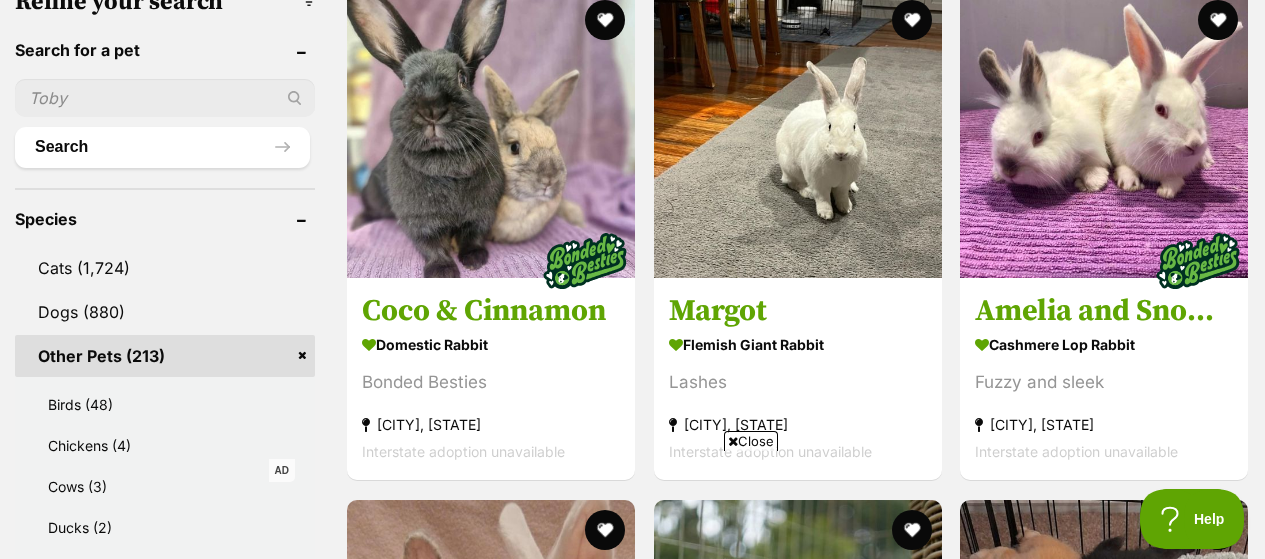 click at bounding box center (165, 98) 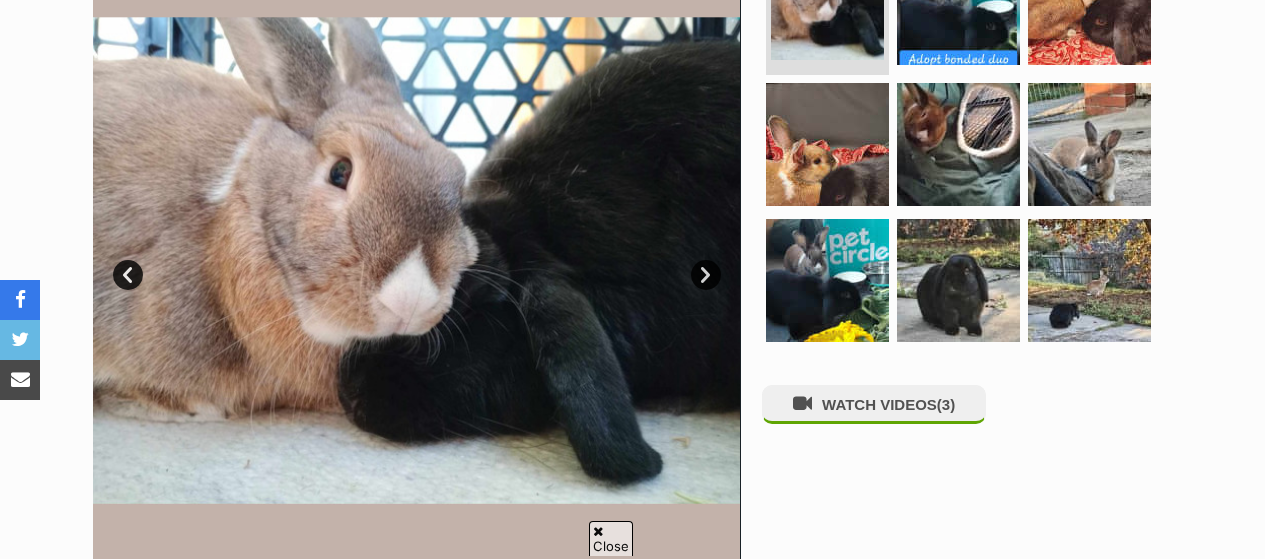 scroll, scrollTop: 480, scrollLeft: 0, axis: vertical 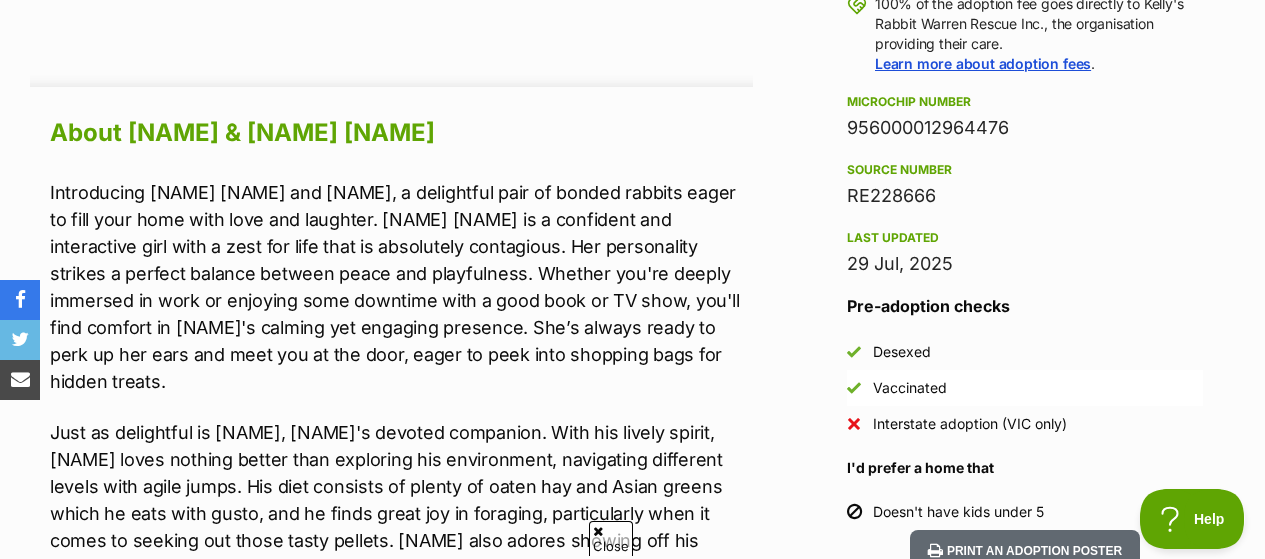 click on "Introducing Ruby Destiny and Quinn, a delightful pair of bonded rabbits eager to fill your home with love and laughter. Ruby Destiny is a confident and interactive girl with a zest for life that is absolutely contagious. Her personality strikes a perfect balance between peace and playfulness. Whether you're deeply immersed in work or enjoying some downtime with a good book or TV show, you'll find comfort in Ruby's calming yet engaging presence. She’s always ready to perk up her ears and meet you at the door, eager to peek into shopping bags for hidden treats." at bounding box center (401, 287) 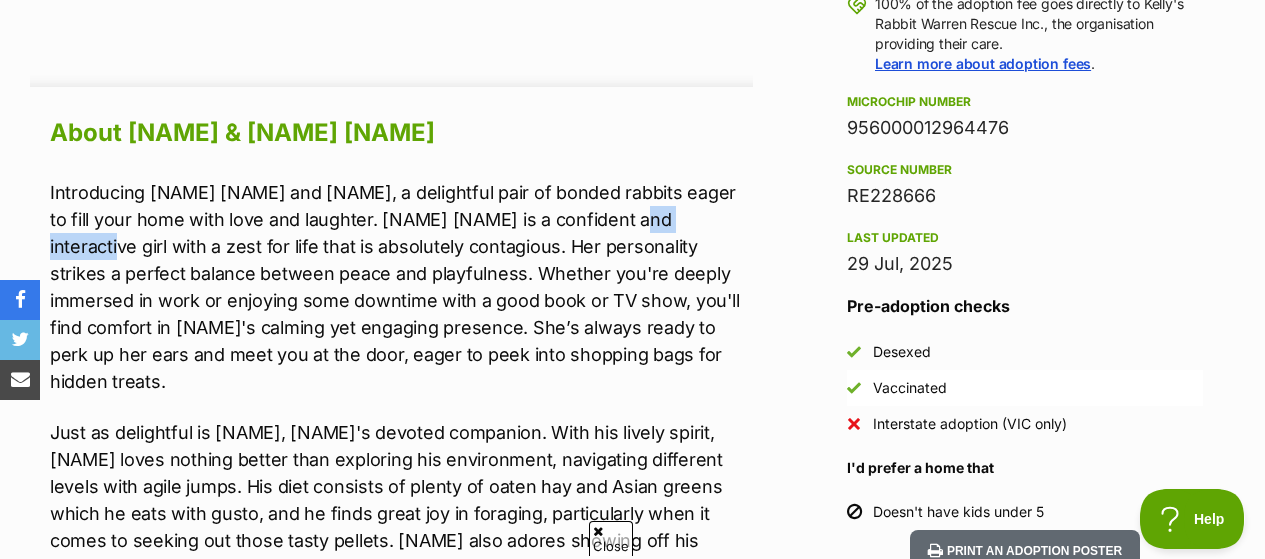 click on "Introducing Ruby Destiny and Quinn, a delightful pair of bonded rabbits eager to fill your home with love and laughter. Ruby Destiny is a confident and interactive girl with a zest for life that is absolutely contagious. Her personality strikes a perfect balance between peace and playfulness. Whether you're deeply immersed in work or enjoying some downtime with a good book or TV show, you'll find comfort in Ruby's calming yet engaging presence. She’s always ready to perk up her ears and meet you at the door, eager to peek into shopping bags for hidden treats." at bounding box center [401, 287] 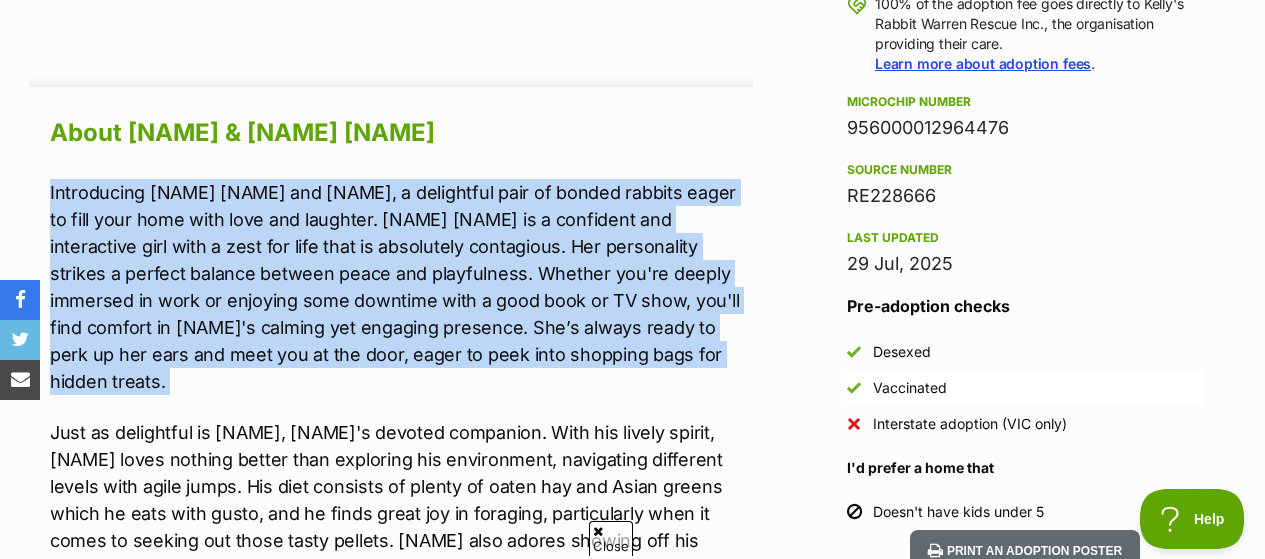 click on "Introducing Ruby Destiny and Quinn, a delightful pair of bonded rabbits eager to fill your home with love and laughter. Ruby Destiny is a confident and interactive girl with a zest for life that is absolutely contagious. Her personality strikes a perfect balance between peace and playfulness. Whether you're deeply immersed in work or enjoying some downtime with a good book or TV show, you'll find comfort in Ruby's calming yet engaging presence. She’s always ready to perk up her ears and meet you at the door, eager to peek into shopping bags for hidden treats." at bounding box center [401, 287] 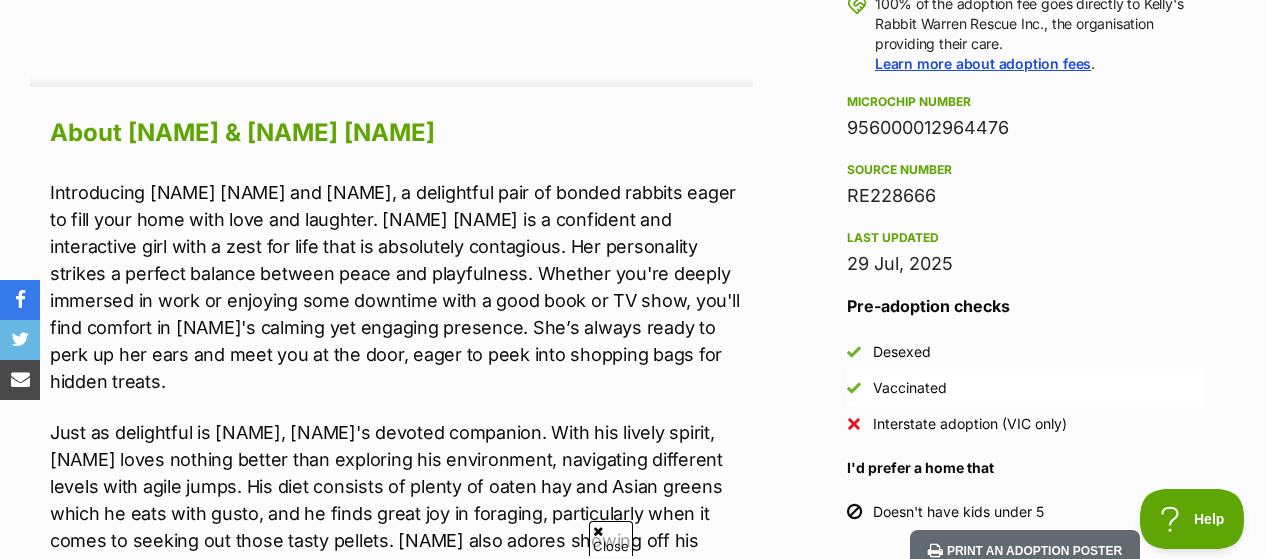 click on "Introducing Ruby Destiny and Quinn, a delightful pair of bonded rabbits eager to fill your home with love and laughter. Ruby Destiny is a confident and interactive girl with a zest for life that is absolutely contagious. Her personality strikes a perfect balance between peace and playfulness. Whether you're deeply immersed in work or enjoying some downtime with a good book or TV show, you'll find comfort in Ruby's calming yet engaging presence. She’s always ready to perk up her ears and meet you at the door, eager to peek into shopping bags for hidden treats." at bounding box center [401, 287] 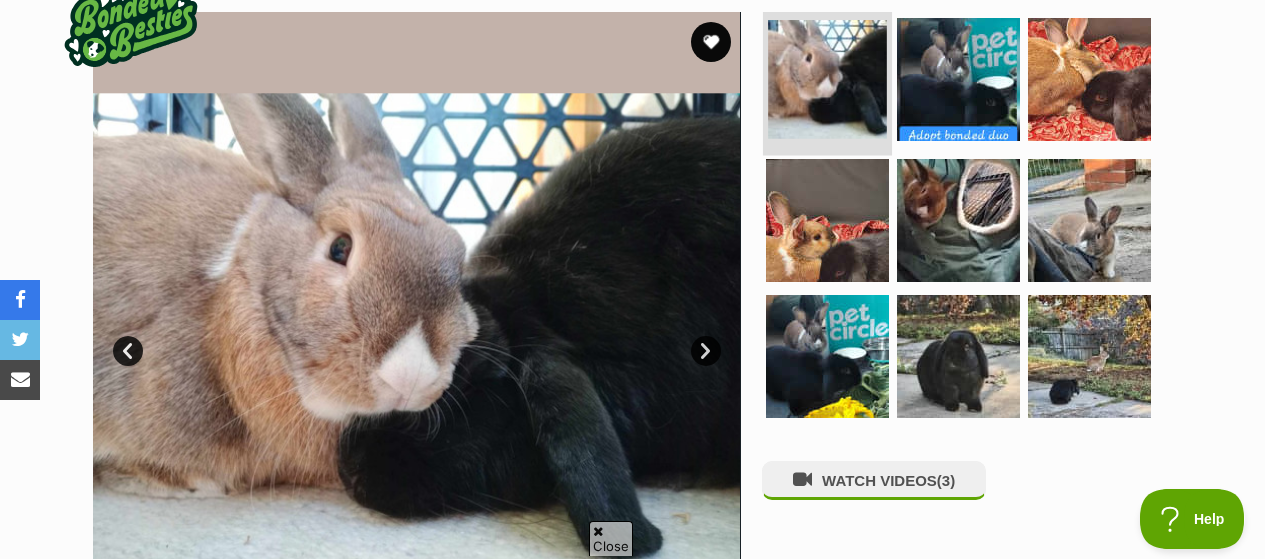 scroll, scrollTop: 405, scrollLeft: 0, axis: vertical 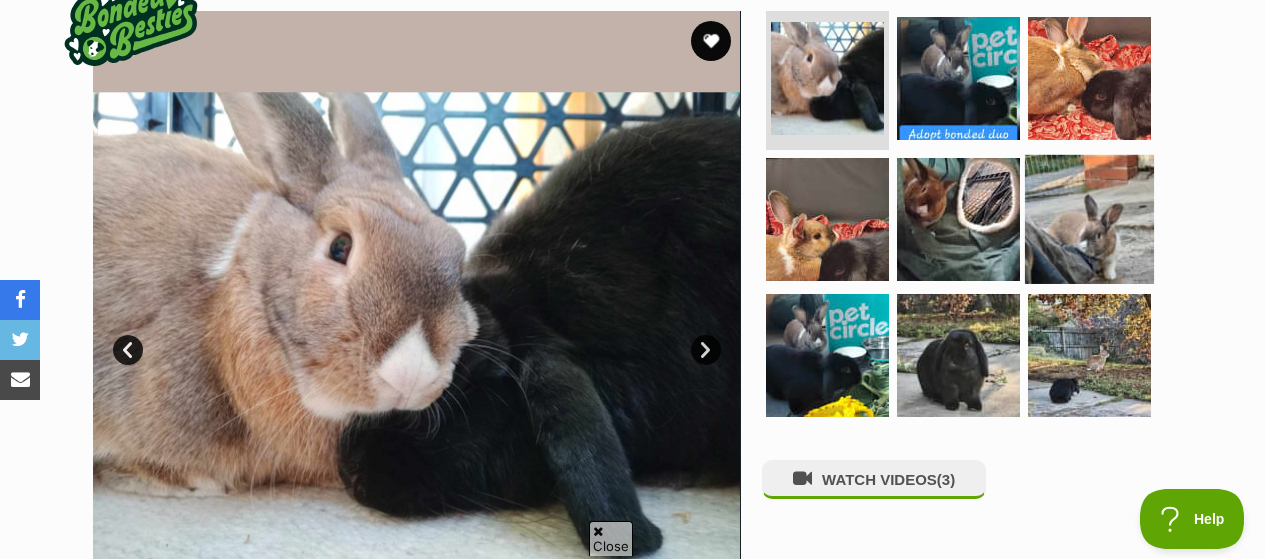 click at bounding box center (1089, 219) 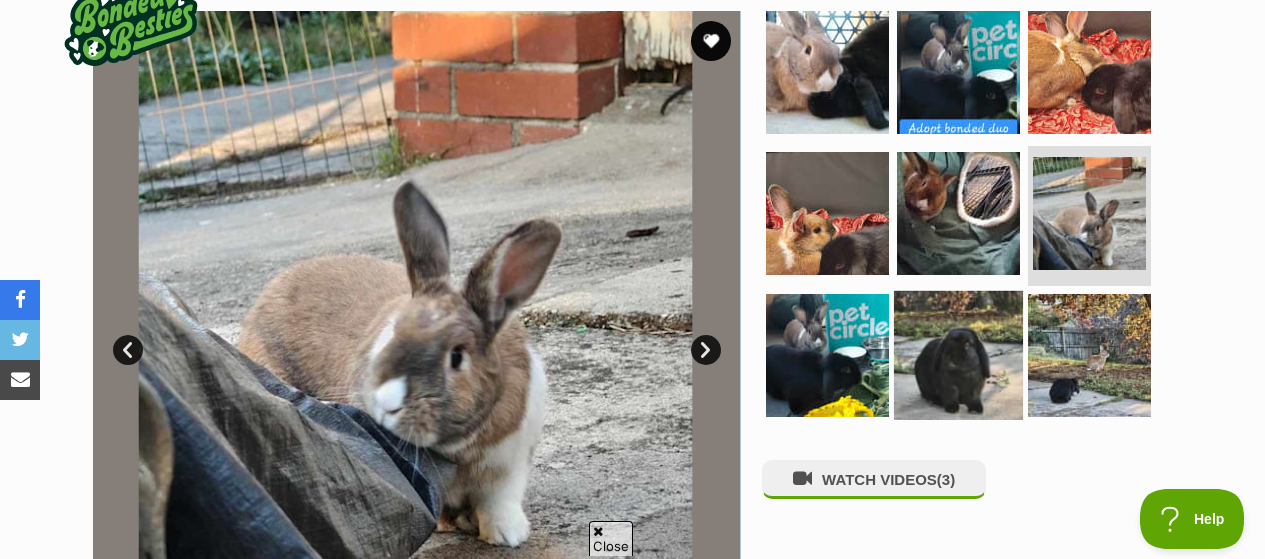 click at bounding box center [958, 355] 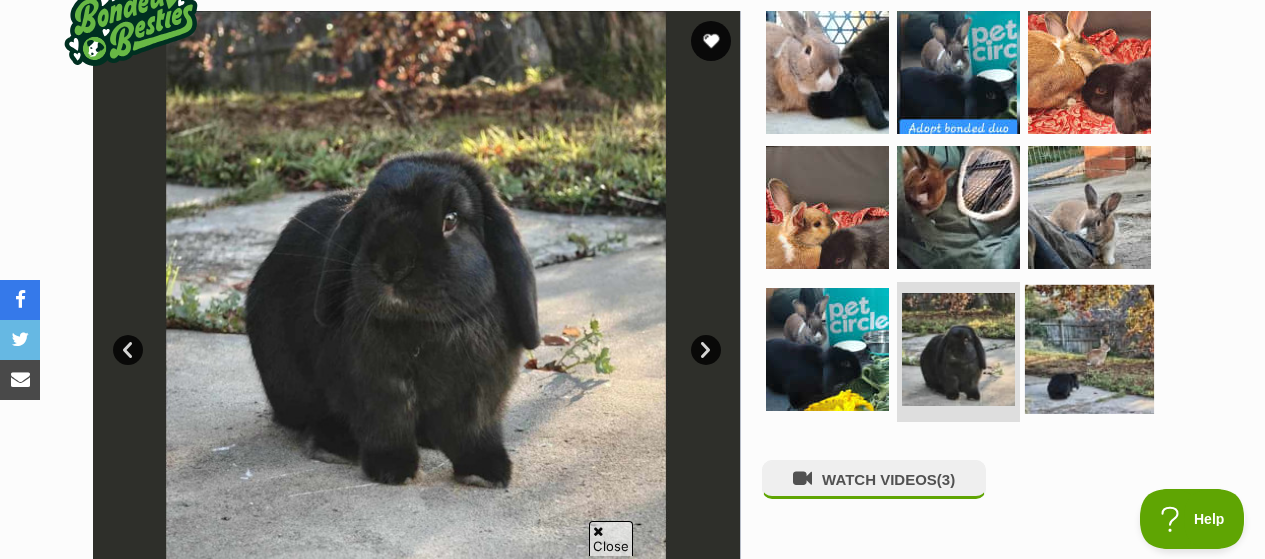 click at bounding box center [1089, 349] 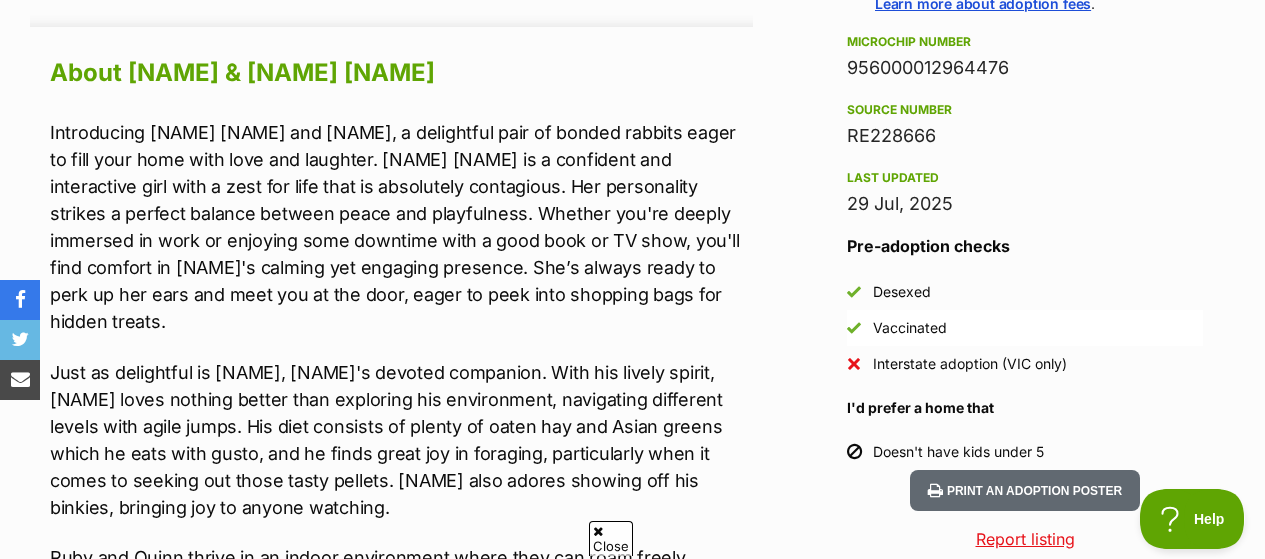 scroll, scrollTop: 1737, scrollLeft: 0, axis: vertical 